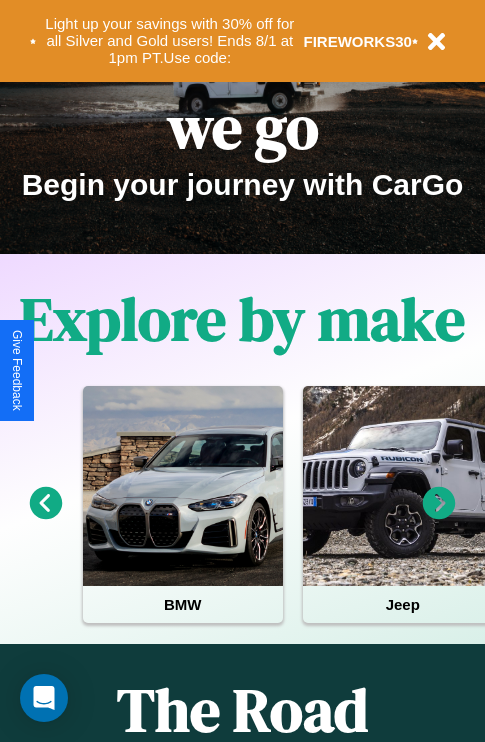 scroll, scrollTop: 308, scrollLeft: 0, axis: vertical 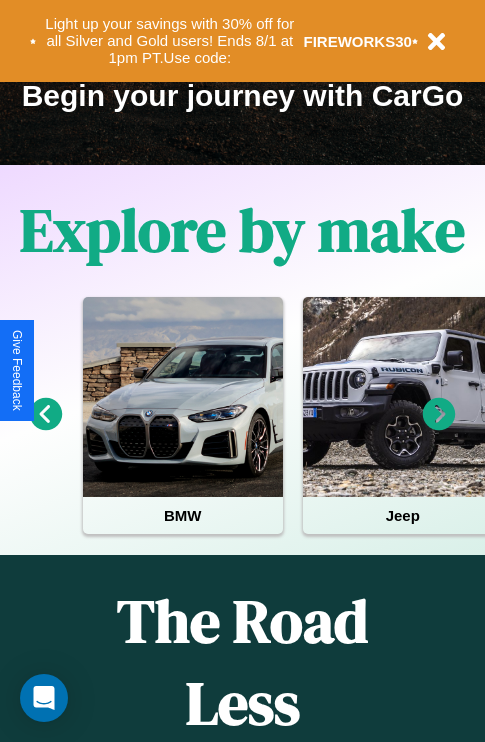 click 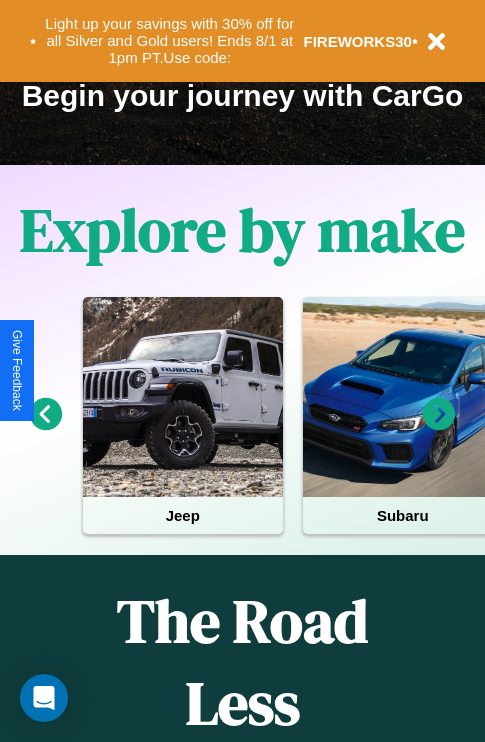 click 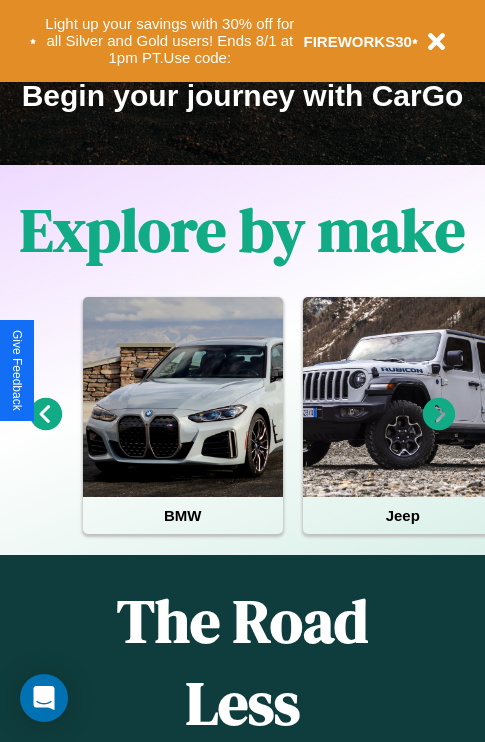click 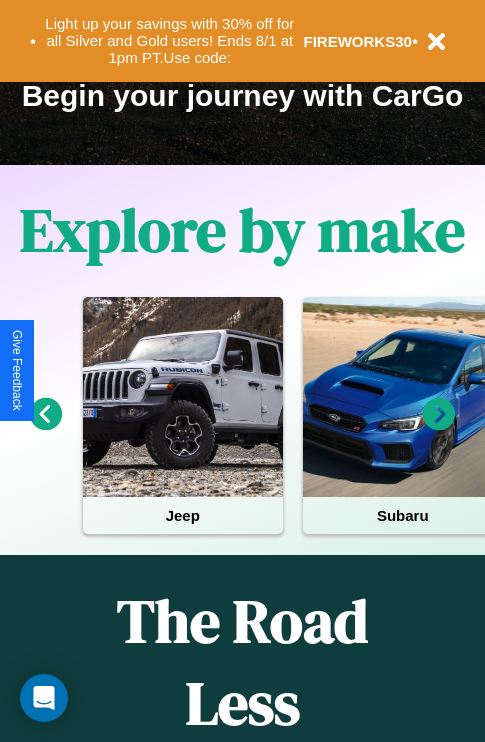 click 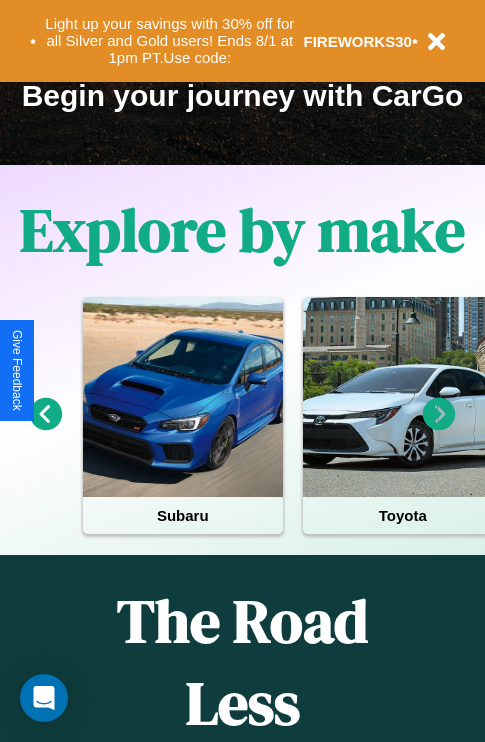 click 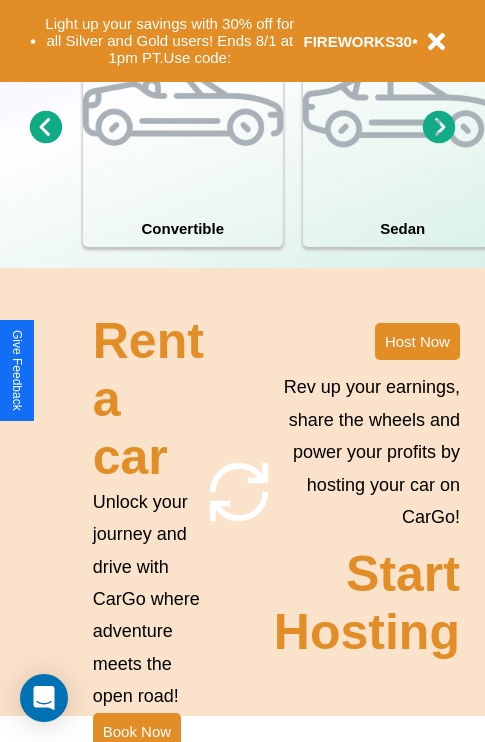 scroll, scrollTop: 1558, scrollLeft: 0, axis: vertical 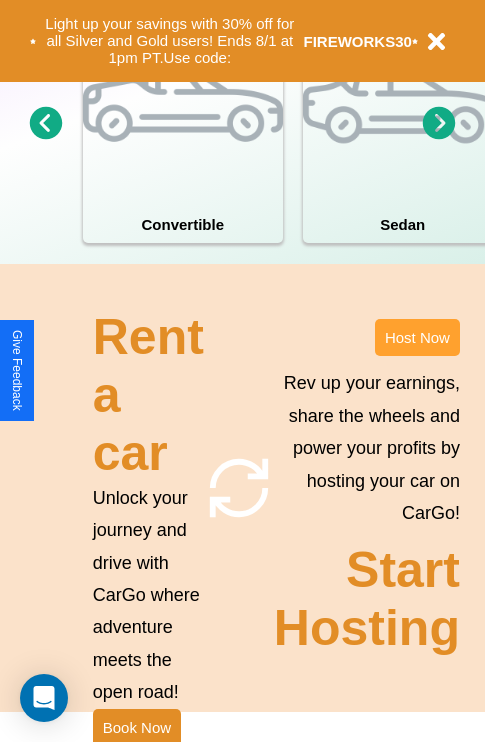 click on "Host Now" at bounding box center (417, 337) 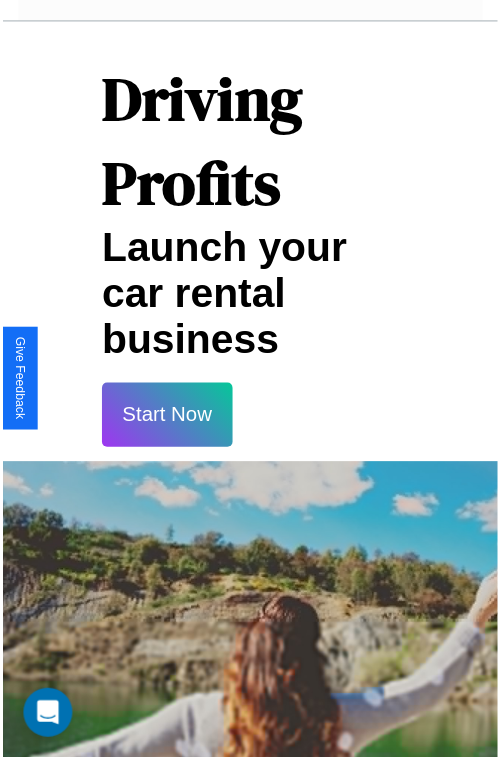 scroll, scrollTop: 35, scrollLeft: 0, axis: vertical 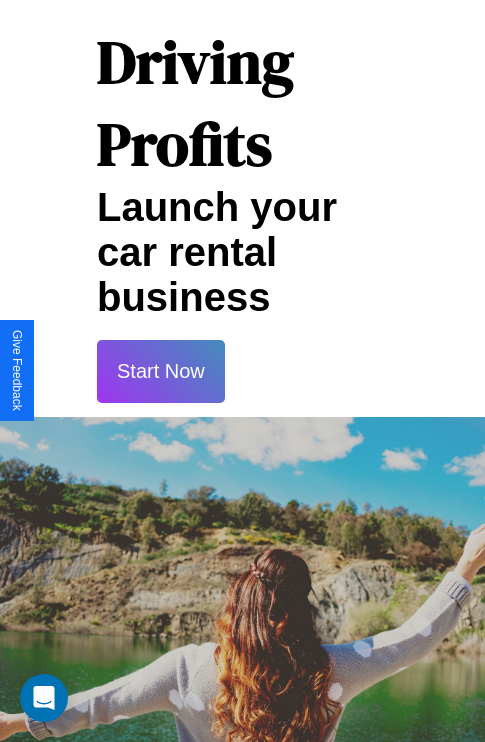 click on "Start Now" at bounding box center [161, 371] 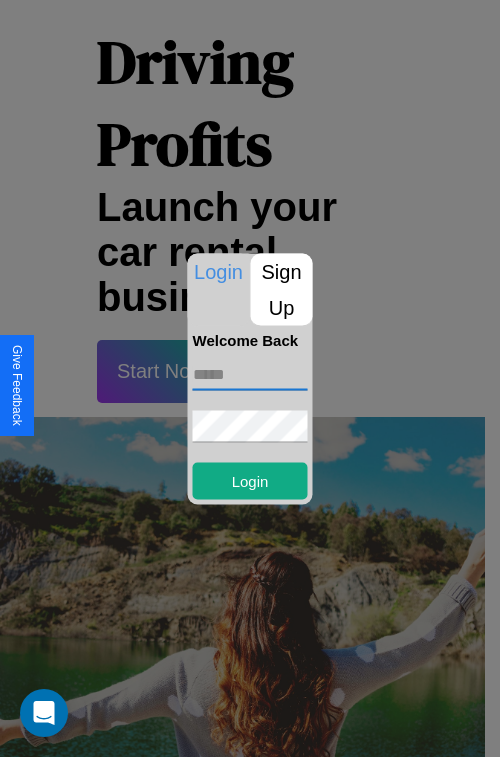click at bounding box center [250, 374] 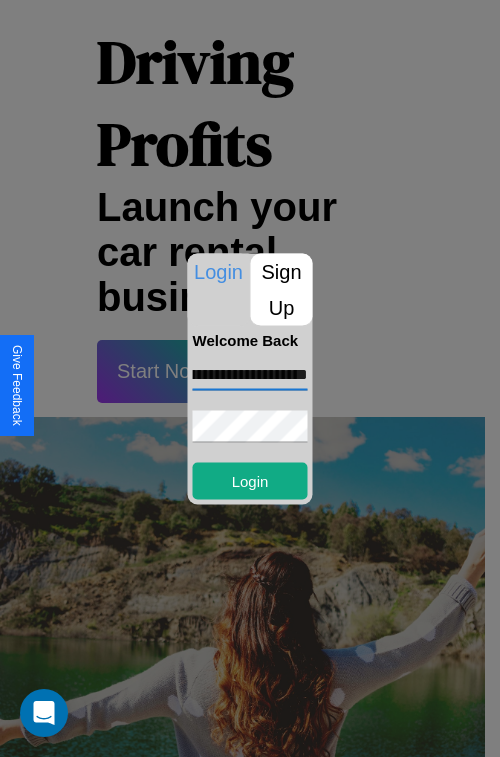 scroll, scrollTop: 0, scrollLeft: 83, axis: horizontal 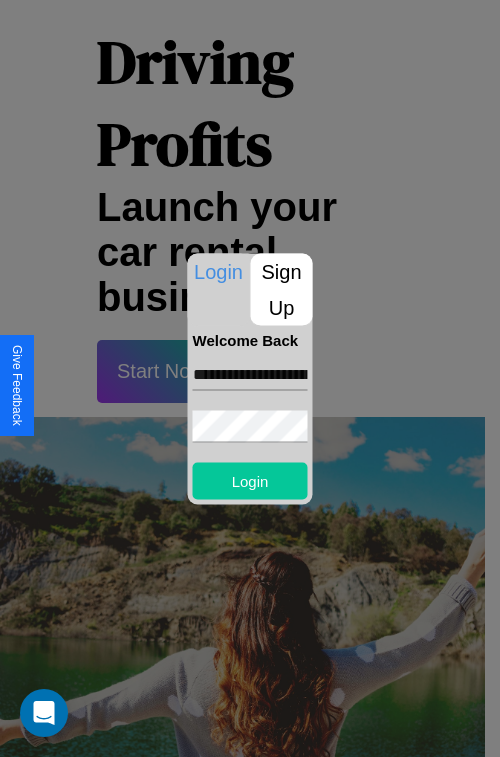 click on "Login" at bounding box center [250, 480] 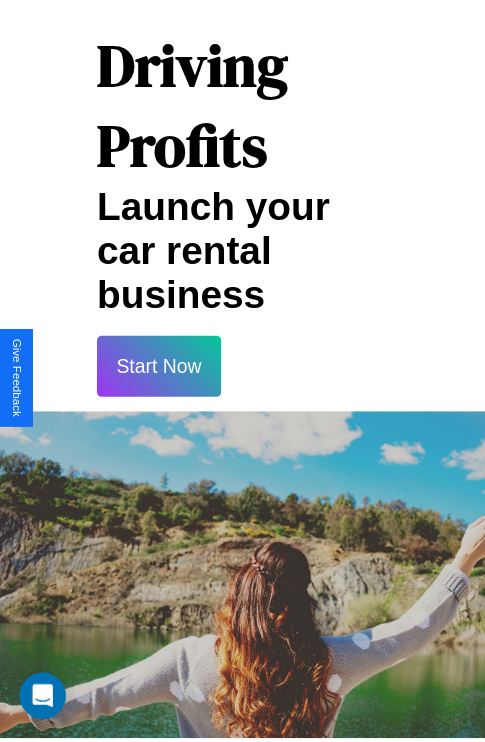 scroll, scrollTop: 37, scrollLeft: 0, axis: vertical 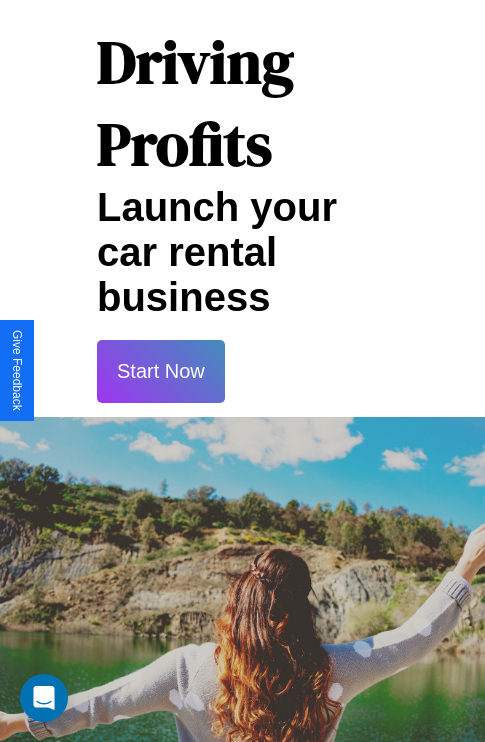 click on "Start Now" at bounding box center [161, 371] 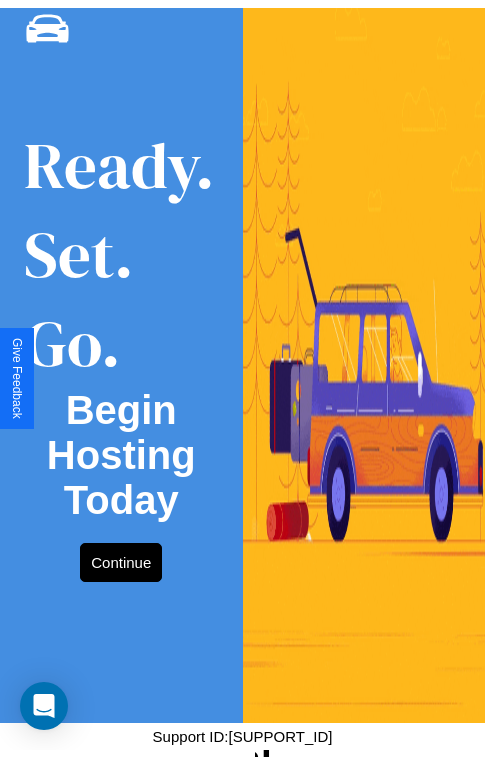 scroll, scrollTop: 0, scrollLeft: 0, axis: both 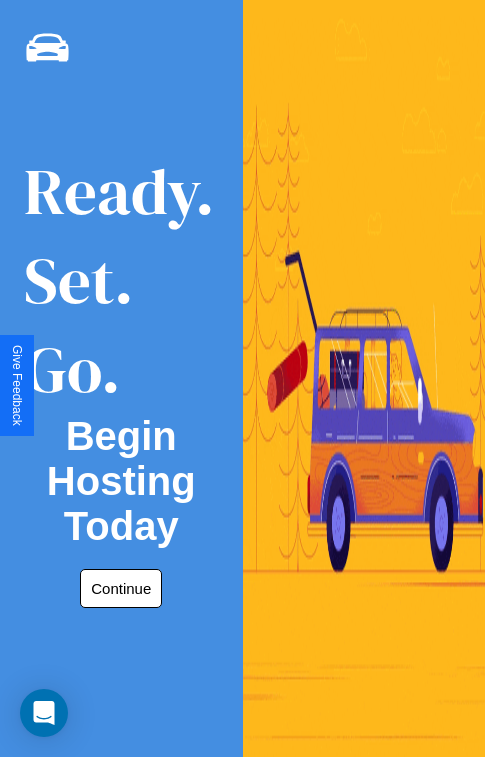 click on "Continue" at bounding box center [121, 588] 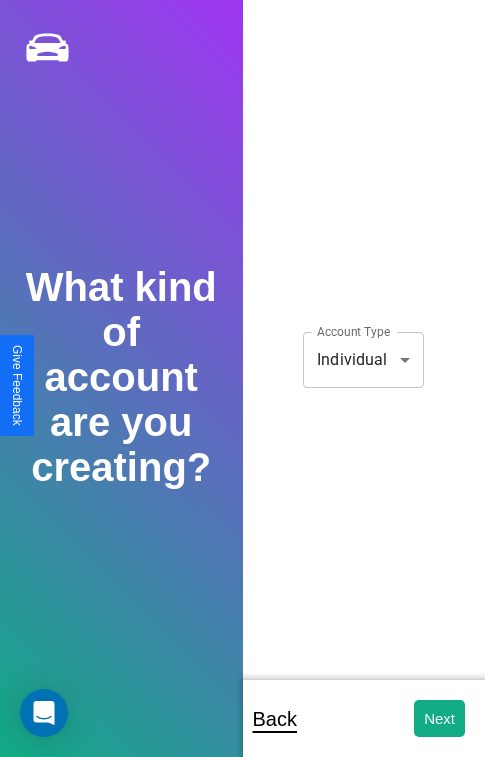 click on "CarGo What kind of account are you creating? Account Type Individual Account Type Give Feedback" at bounding box center (242, 392) 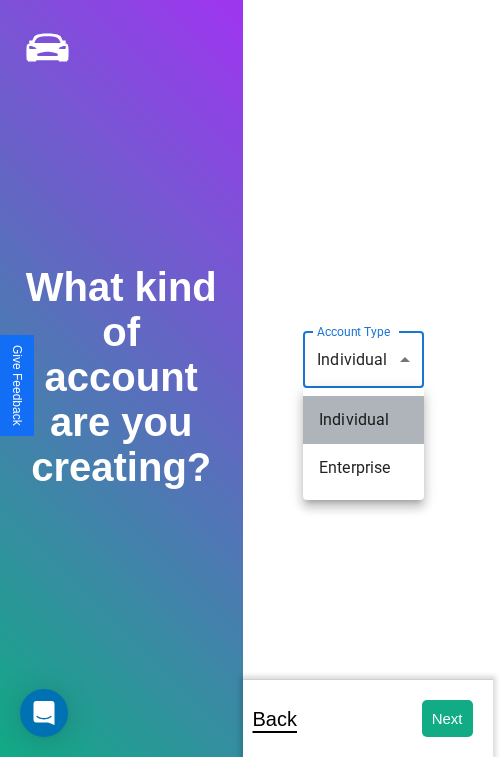 click on "Individual" at bounding box center [363, 420] 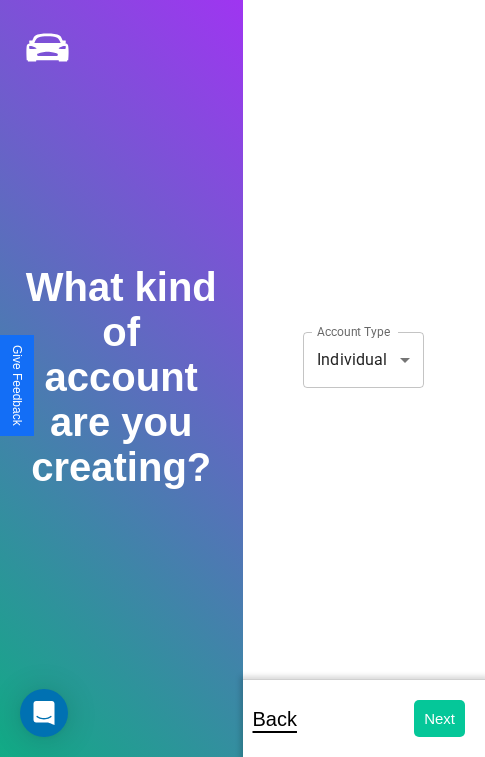 click on "Next" at bounding box center (439, 718) 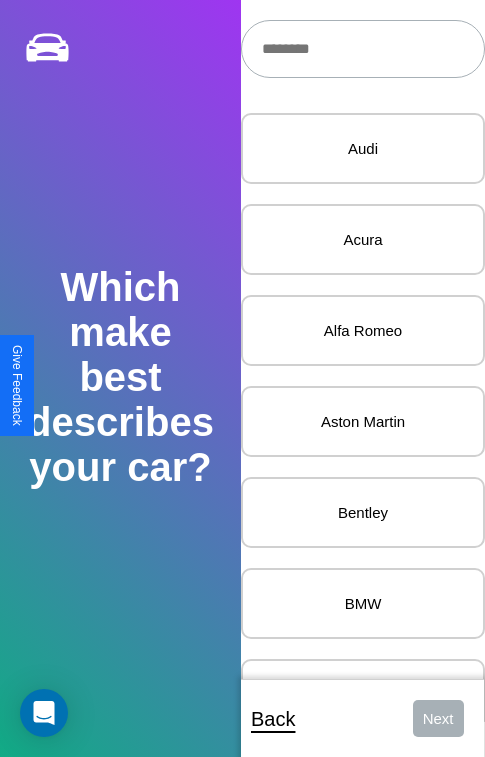 scroll, scrollTop: 27, scrollLeft: 0, axis: vertical 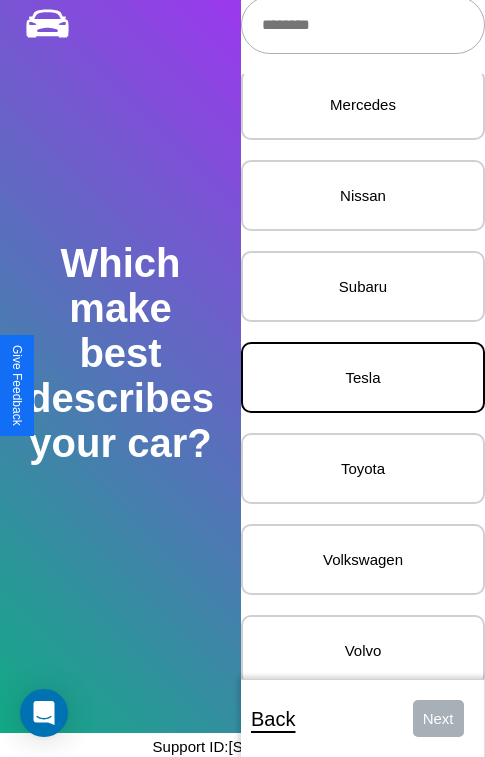 click on "Tesla" at bounding box center (363, 377) 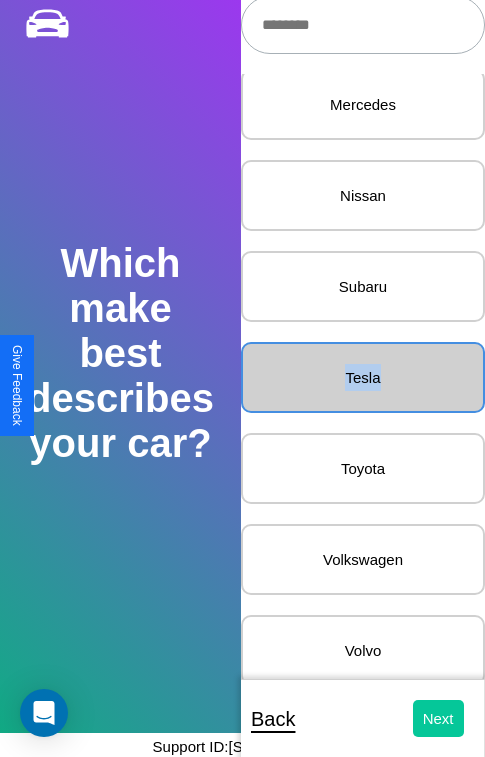 click on "Next" at bounding box center [438, 718] 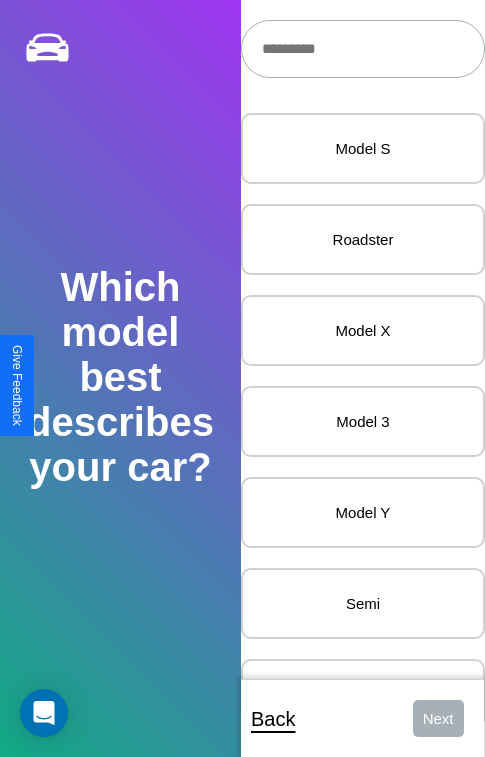 scroll, scrollTop: 27, scrollLeft: 0, axis: vertical 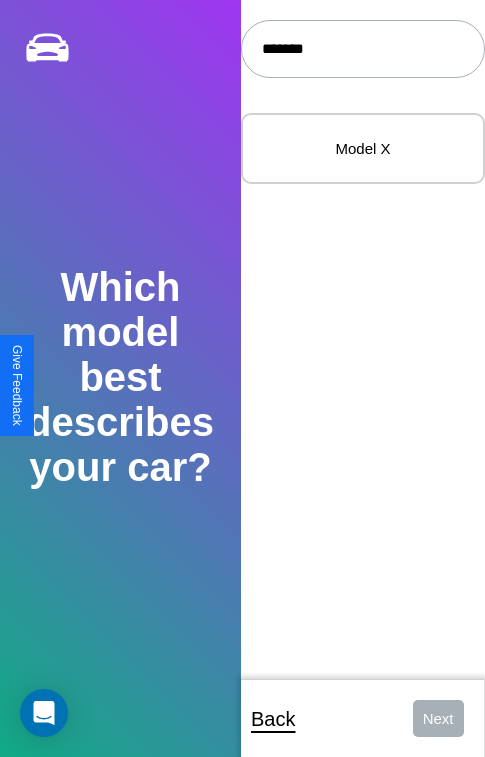 type on "*******" 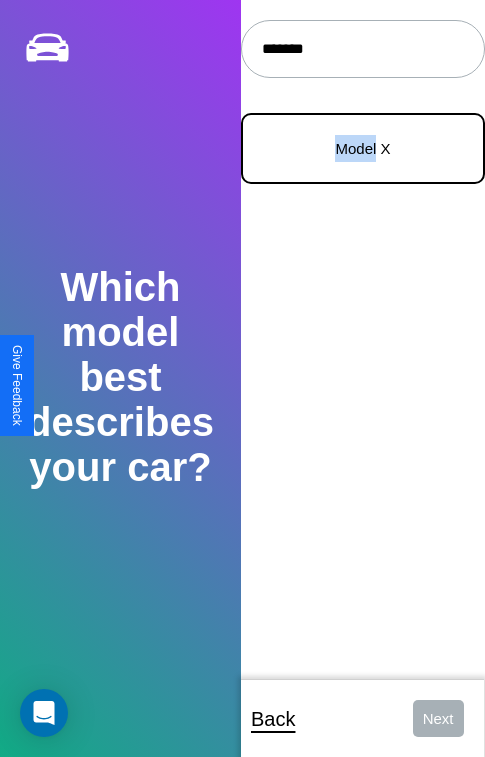 click on "Model X" at bounding box center (363, 148) 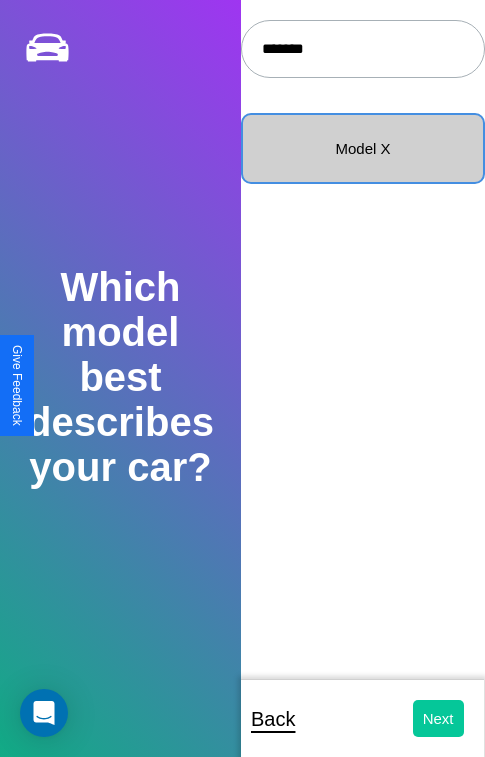 click on "Next" at bounding box center (438, 718) 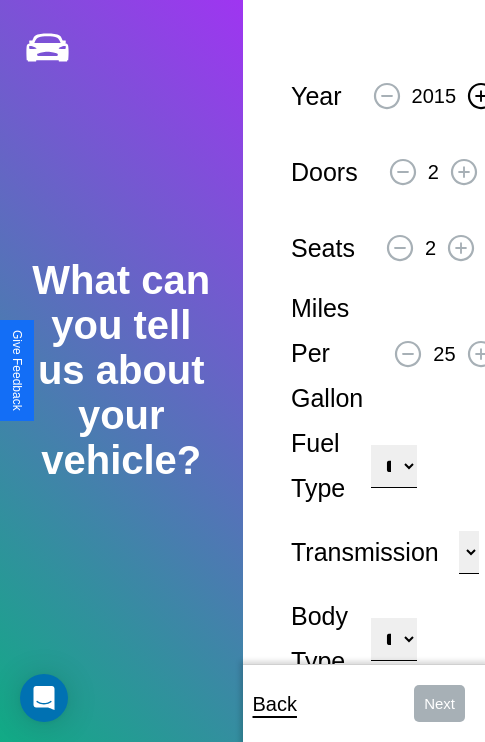 click 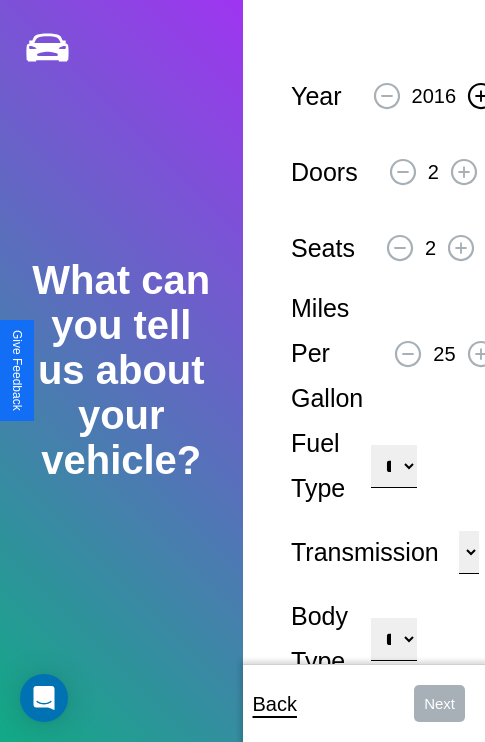 click 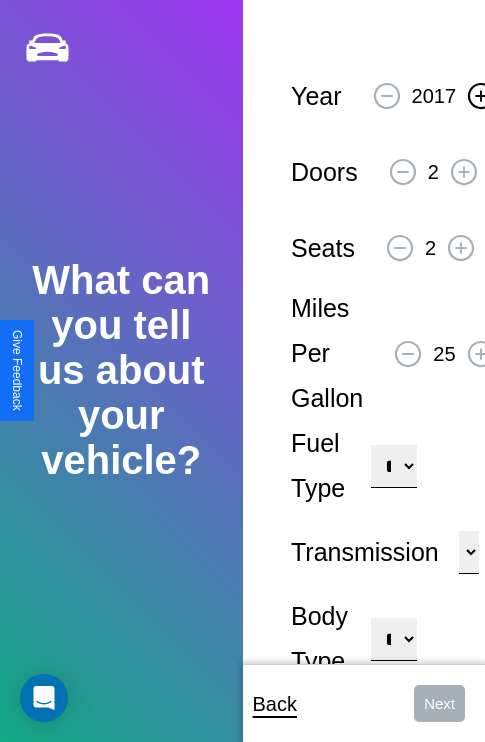click 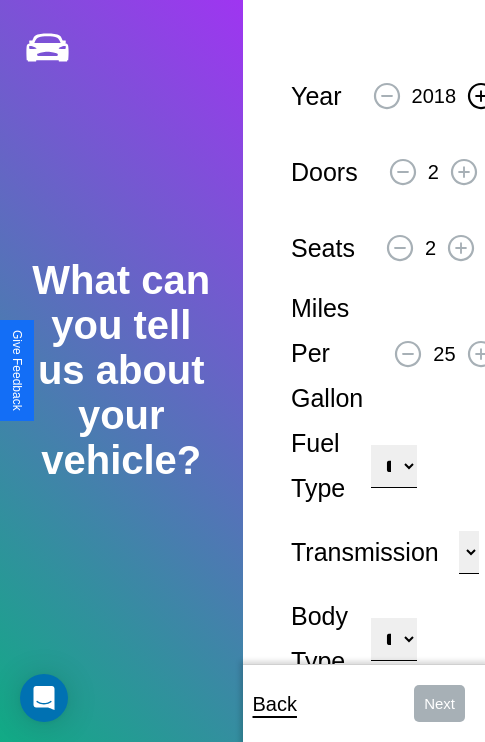 click 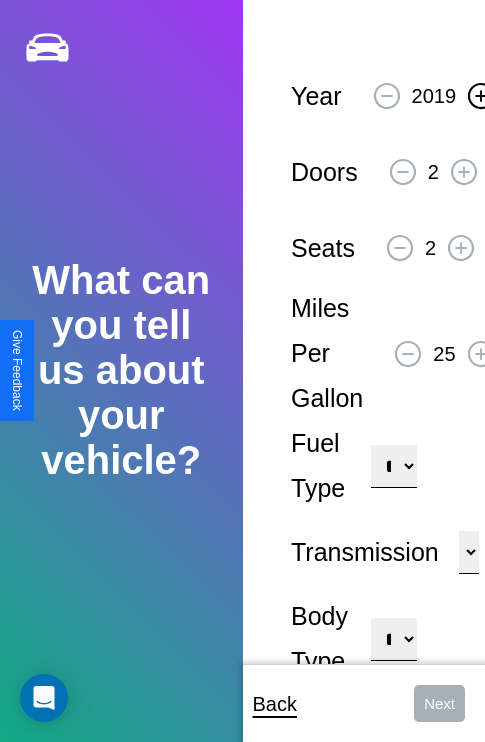 click 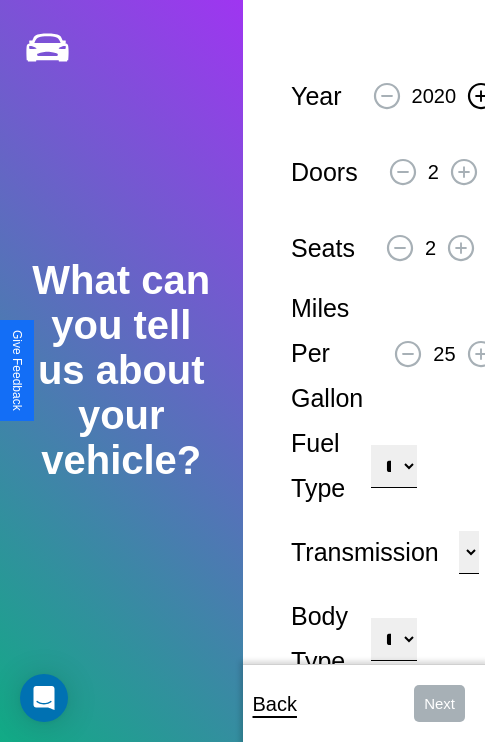 click 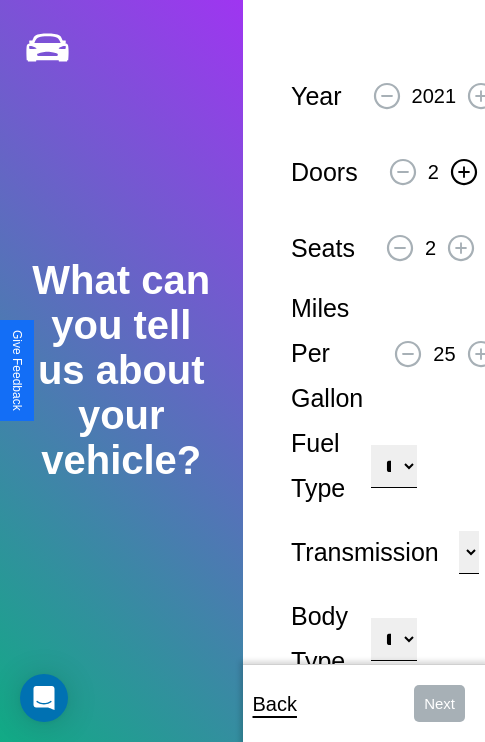 click 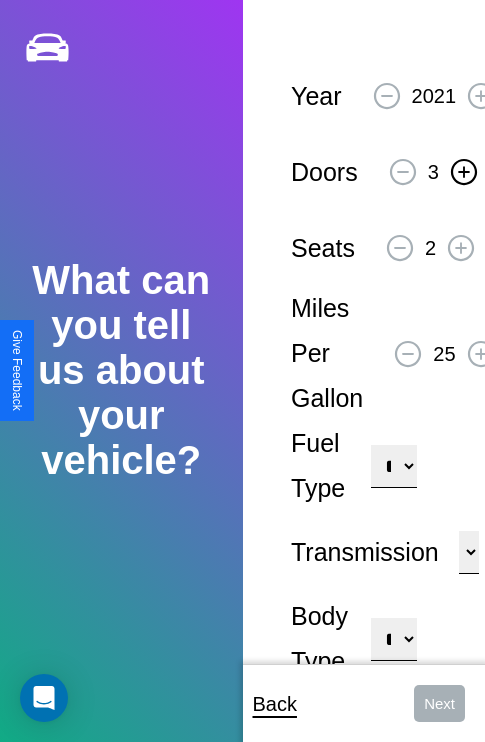 click 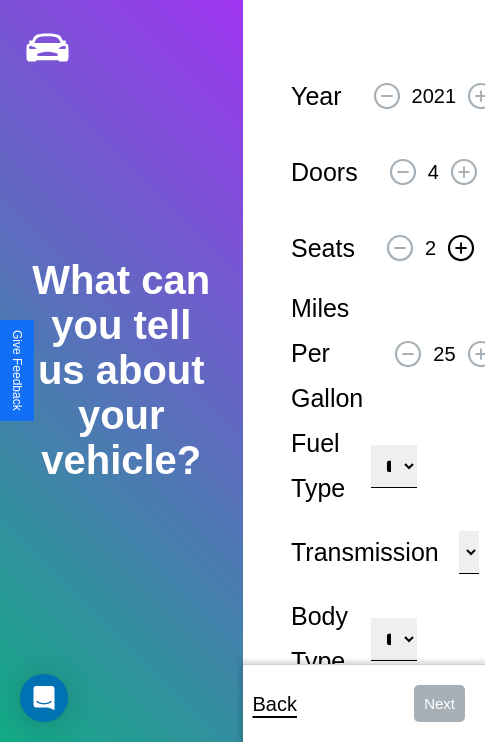 click 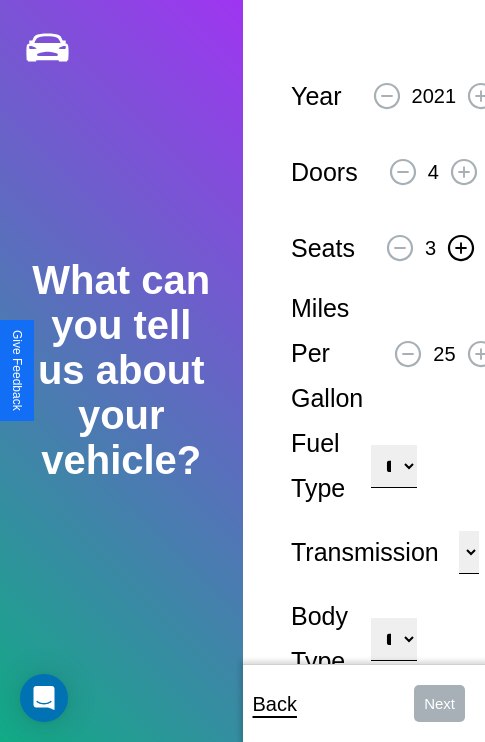 click 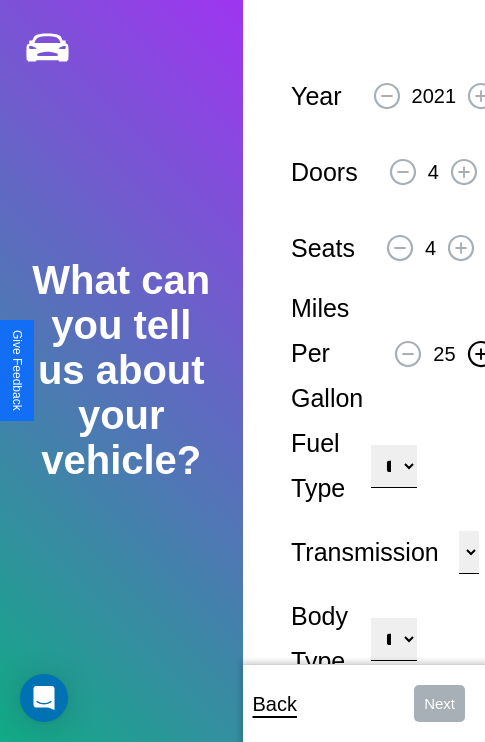 click 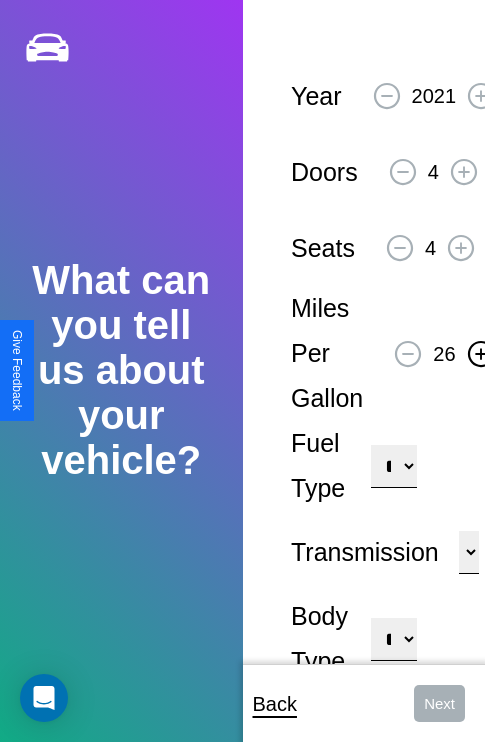 click 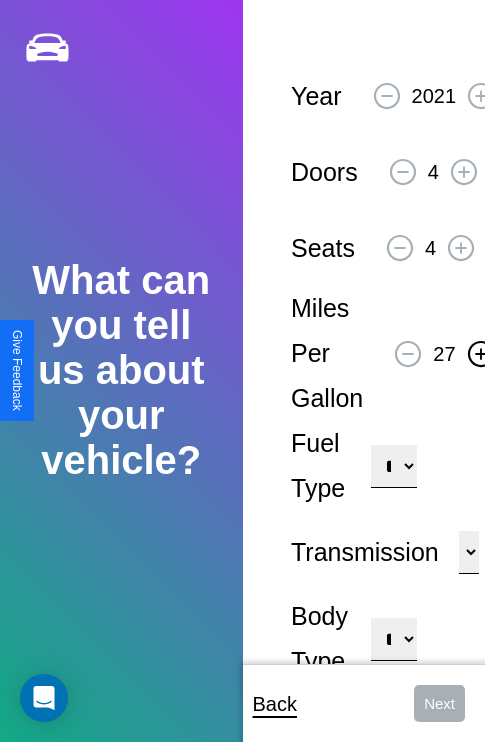 click 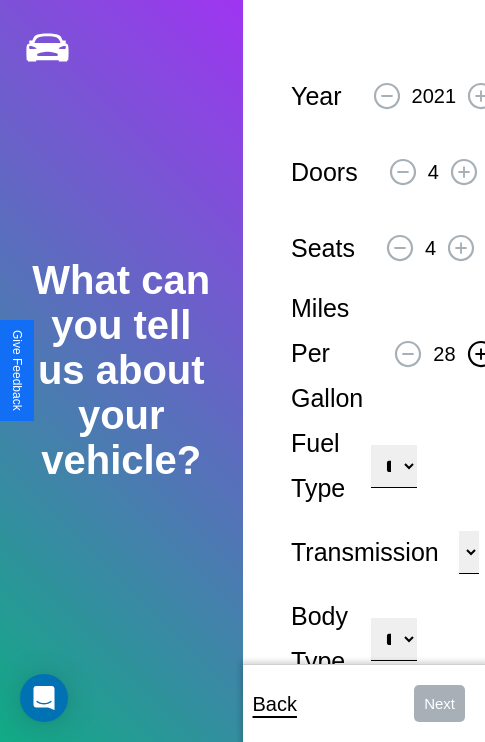 click 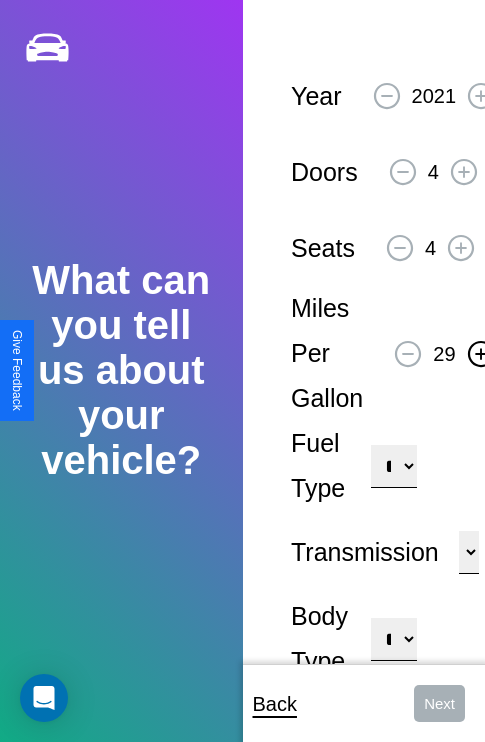 click 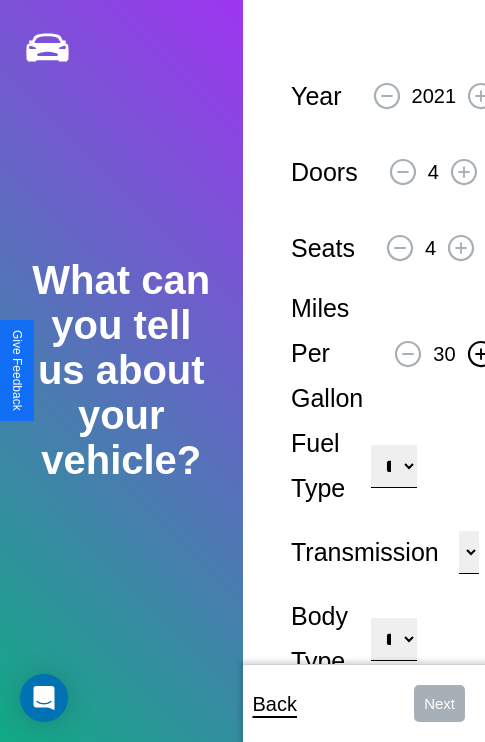 click 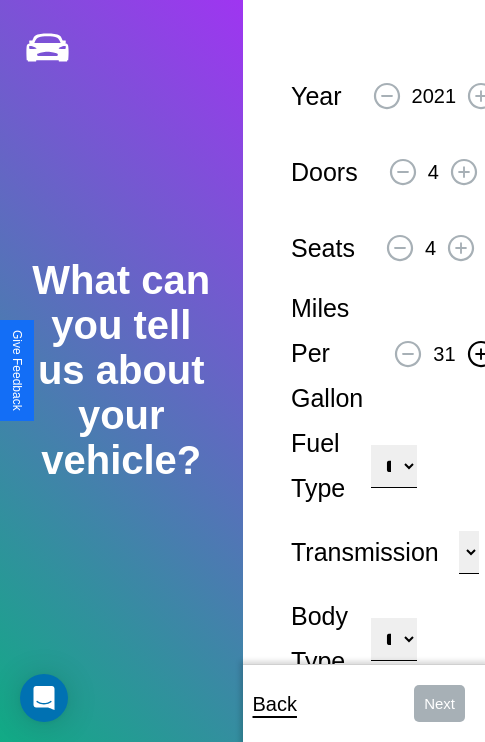 click 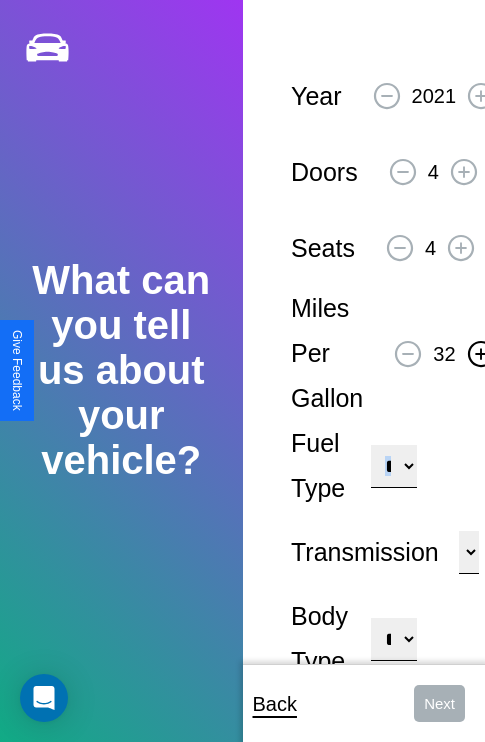 click on "**********" at bounding box center [393, 466] 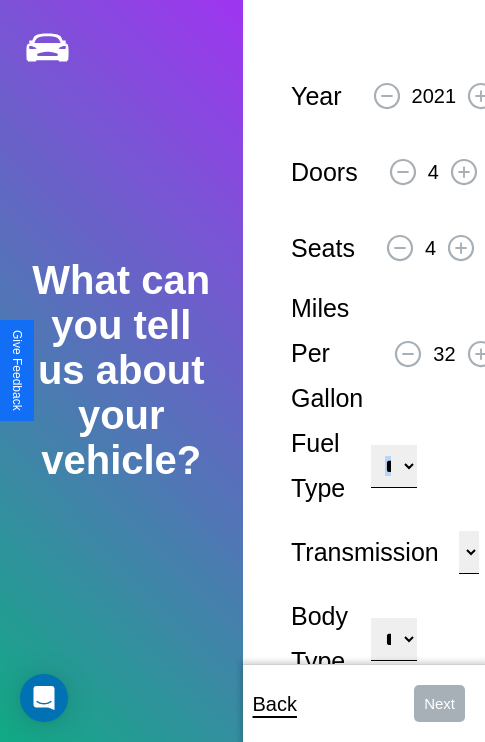 select on "******" 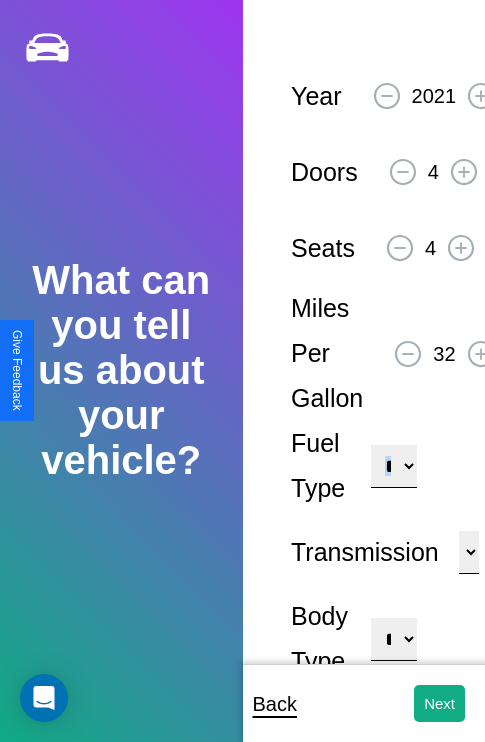 click on "**********" at bounding box center (393, 639) 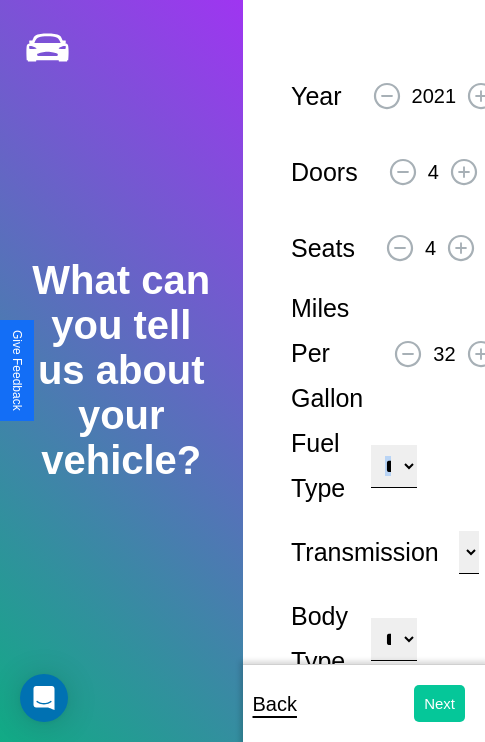 click on "Next" at bounding box center [439, 703] 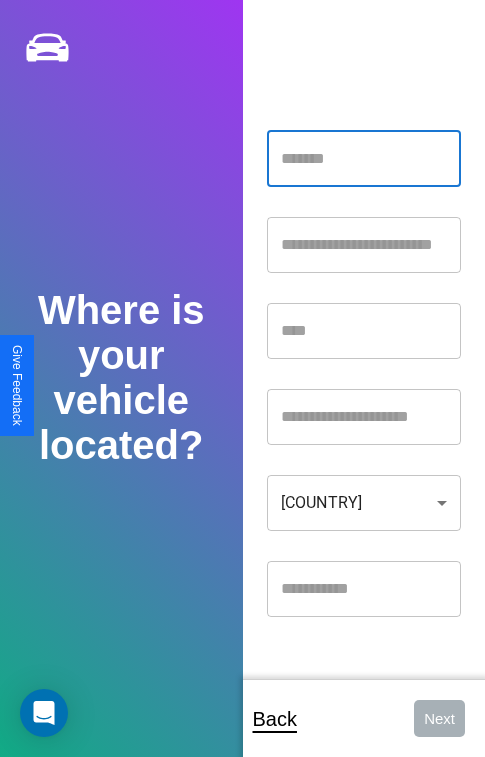 click at bounding box center [364, 159] 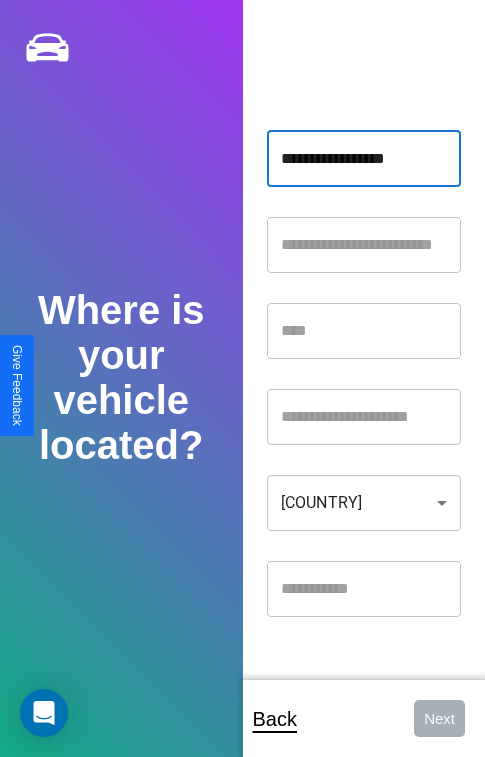 type on "**********" 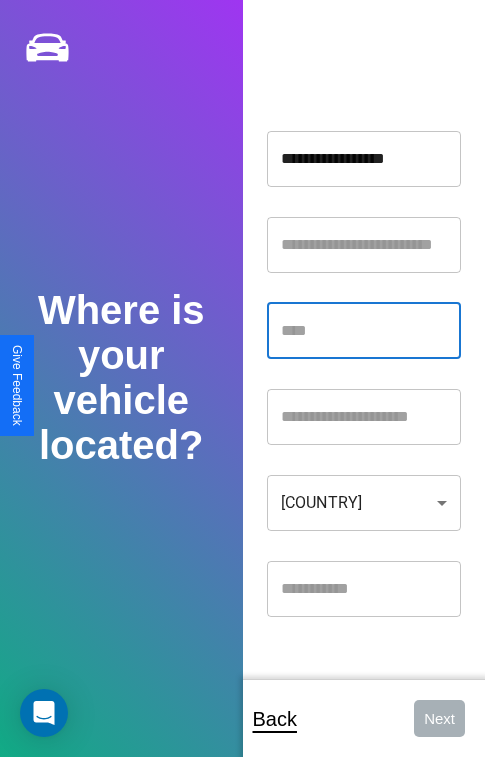 click at bounding box center [364, 331] 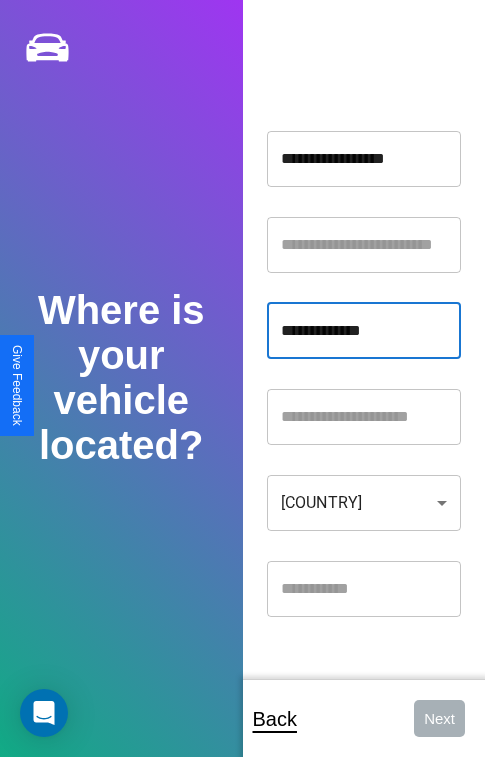 type on "**********" 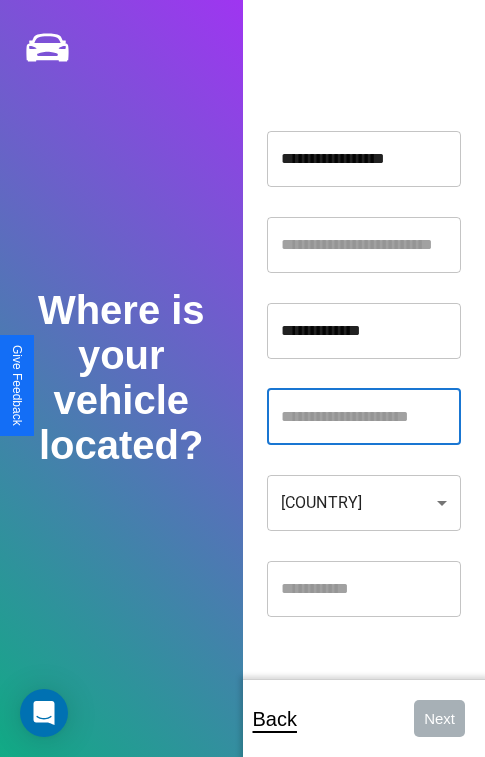 click at bounding box center (364, 417) 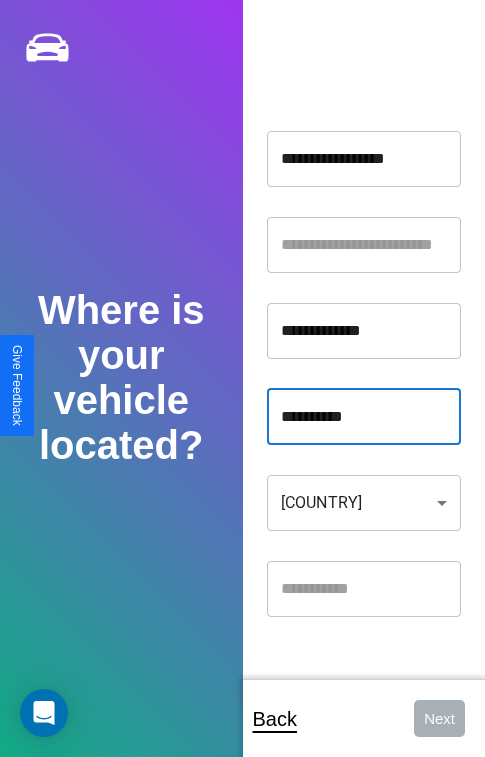 type on "**********" 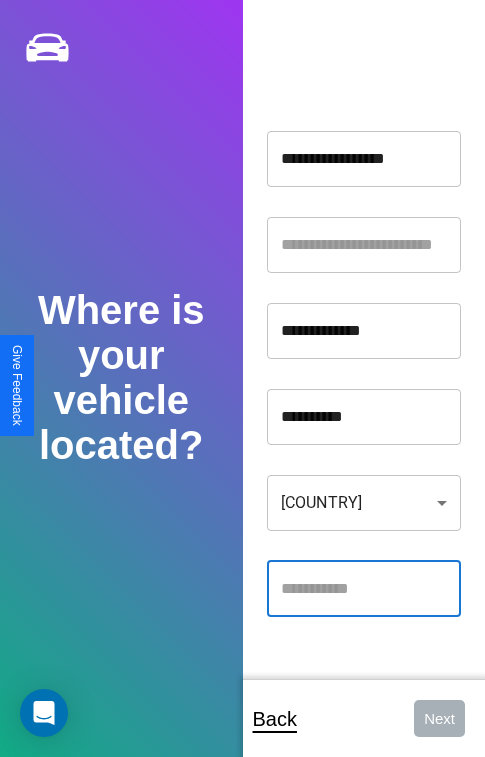 click at bounding box center [364, 589] 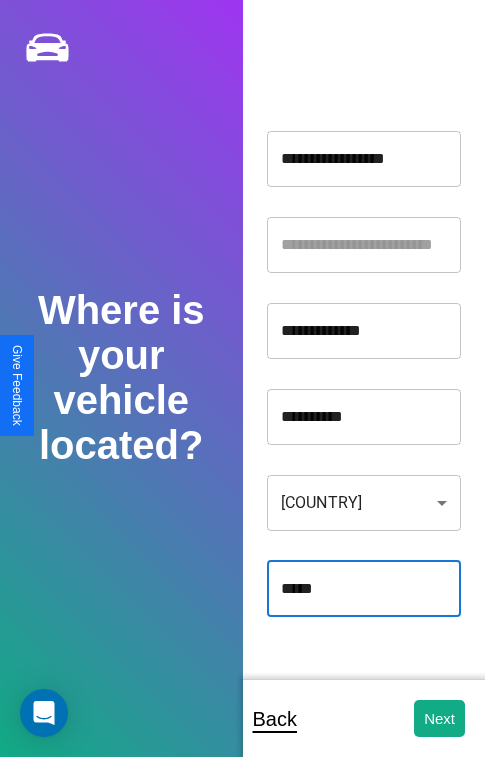 type on "*****" 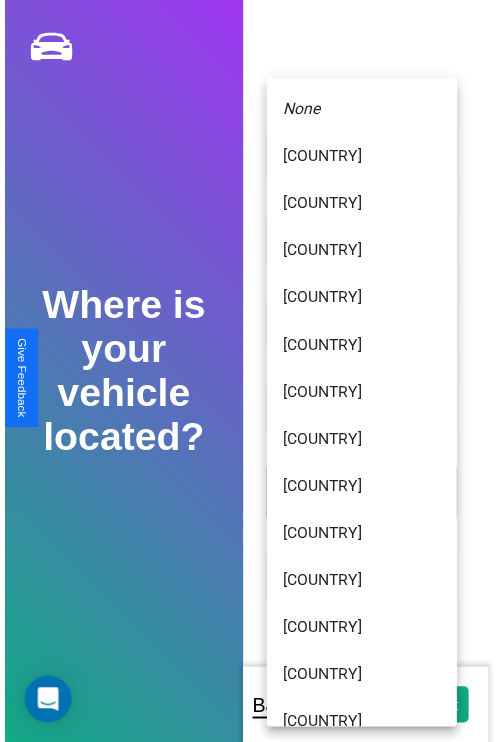 scroll, scrollTop: 459, scrollLeft: 0, axis: vertical 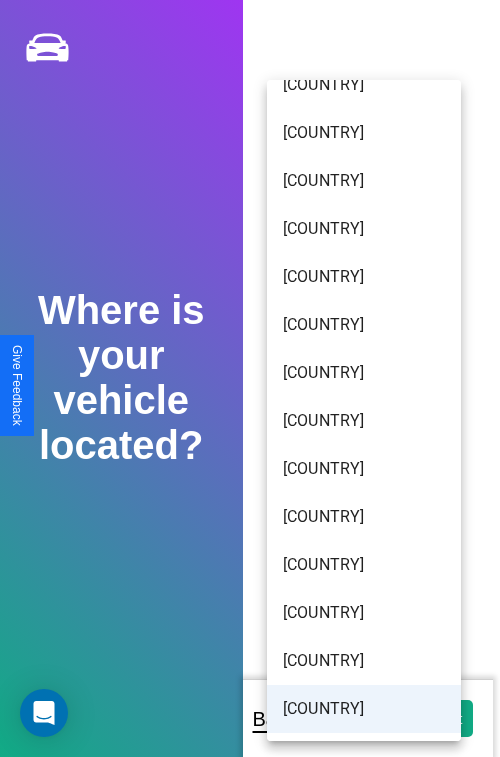 click on "[COUNTRY]" at bounding box center (364, 709) 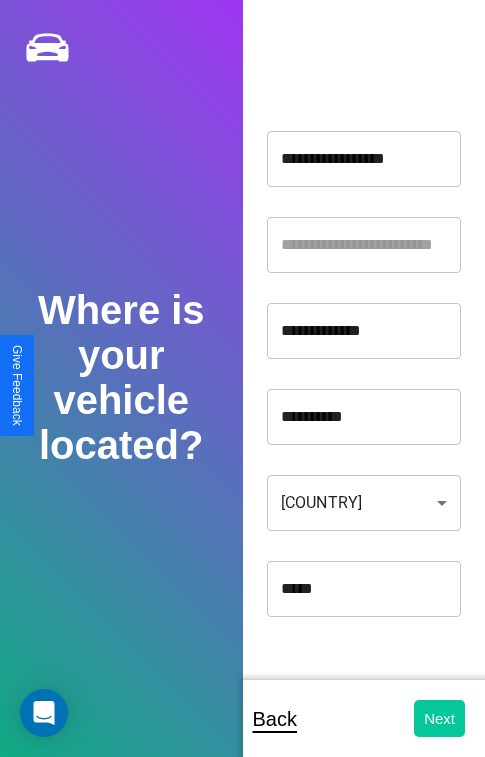 click on "Next" at bounding box center (439, 718) 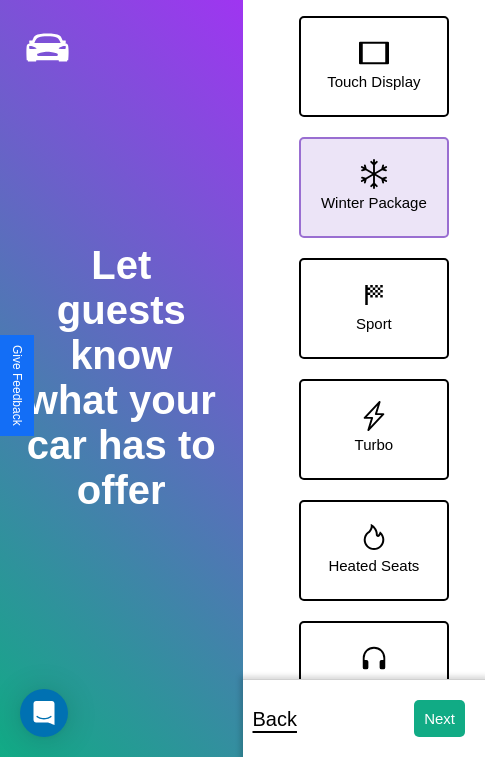 click 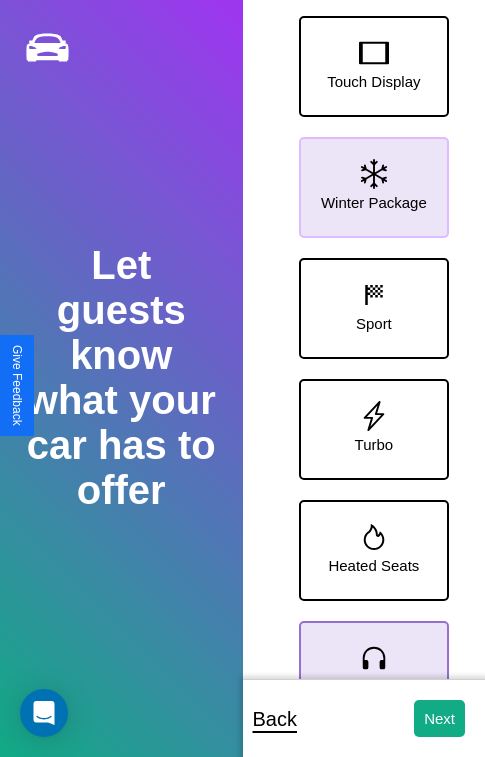 click 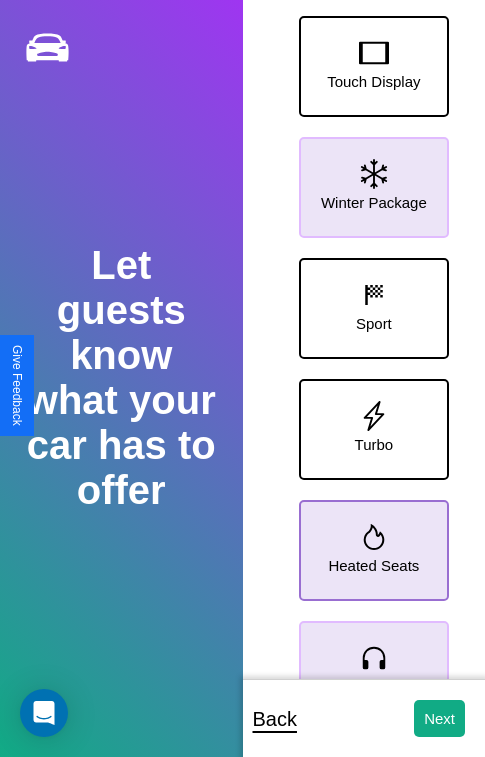click 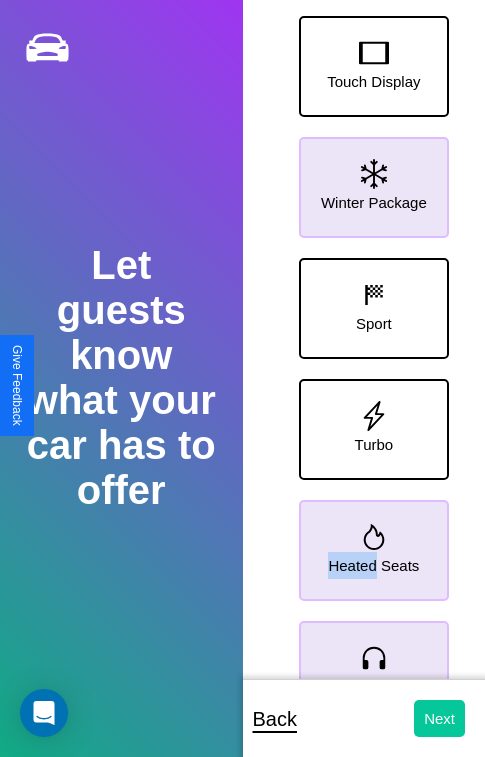 click on "Next" at bounding box center (439, 718) 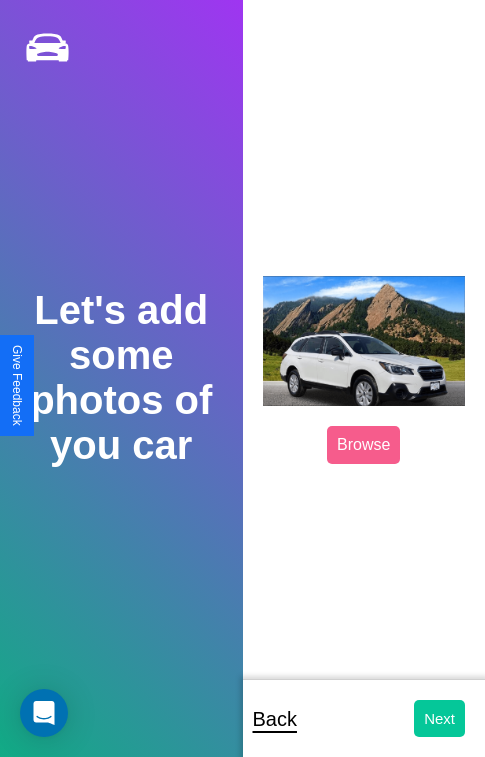 click on "Next" at bounding box center [439, 718] 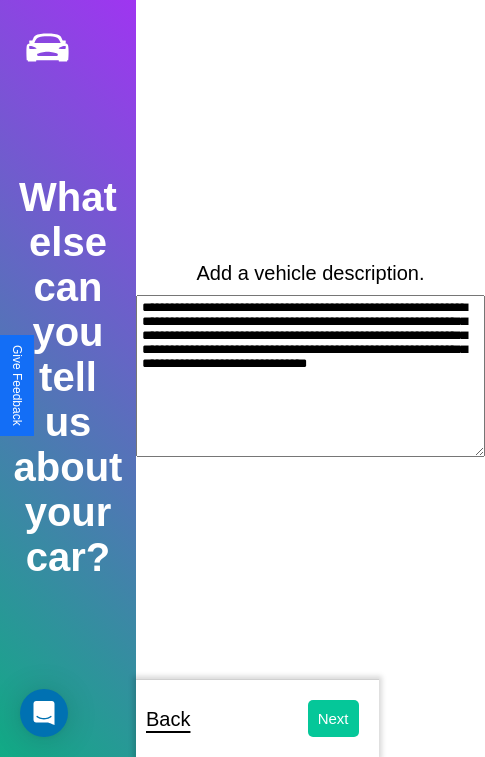 type on "**********" 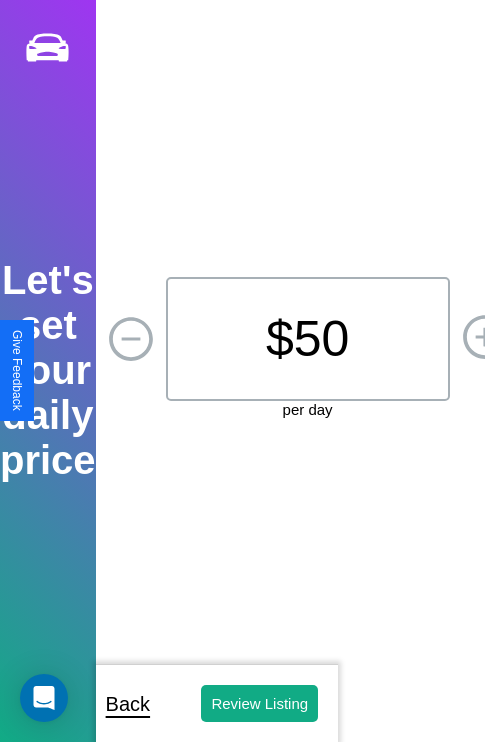click on "$ 50" at bounding box center (308, 339) 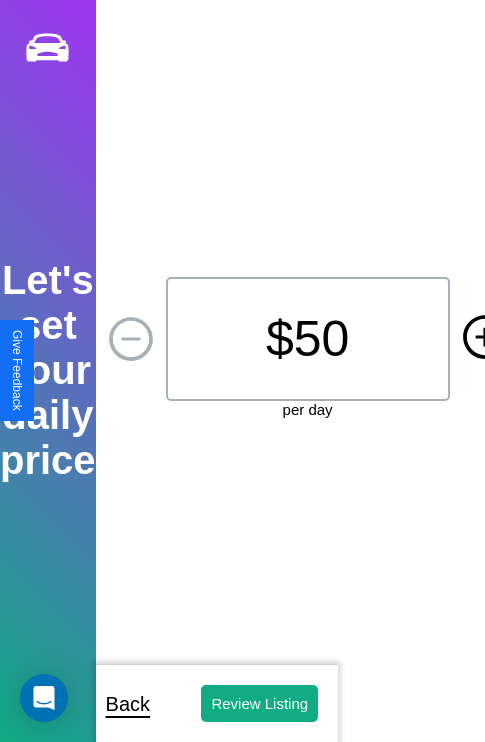 click 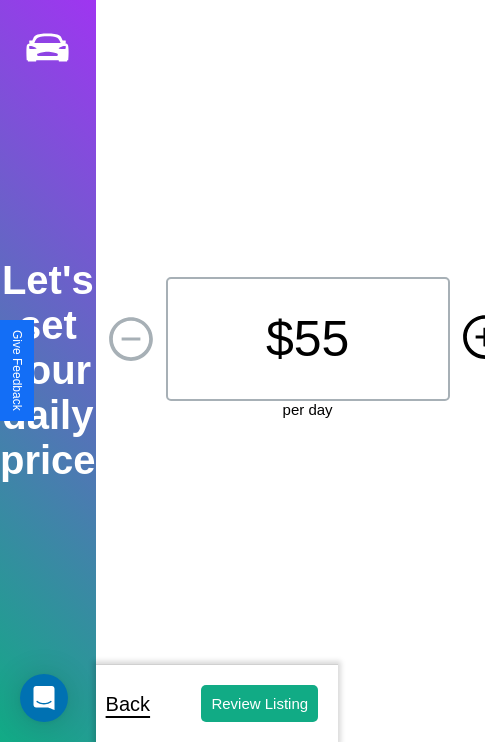 click 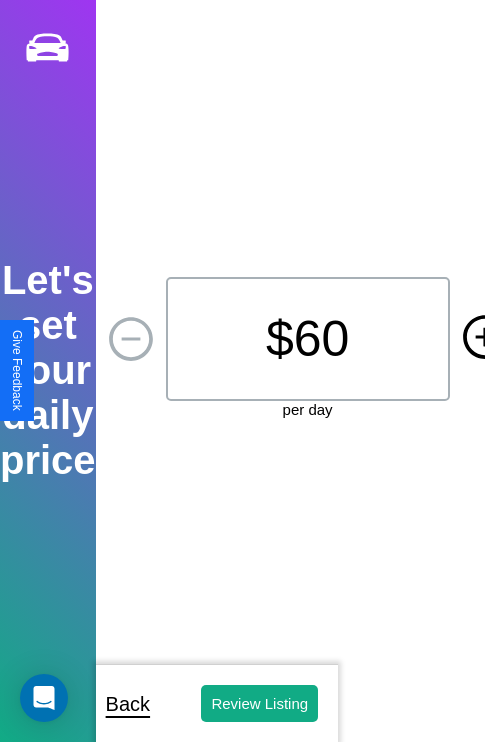 click 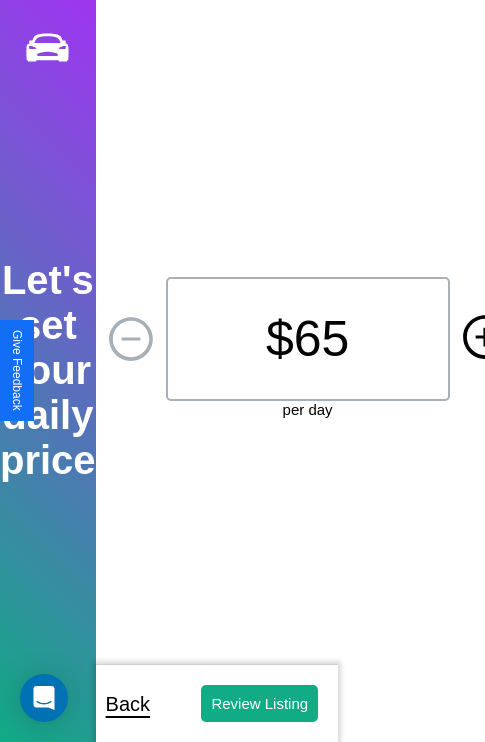 click 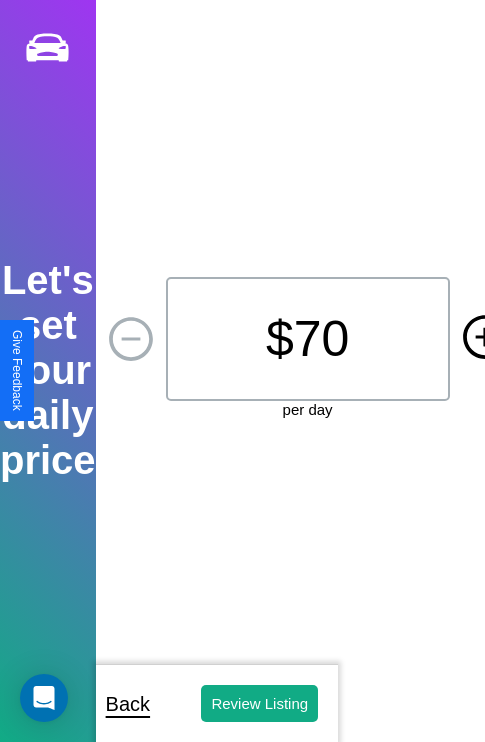 click 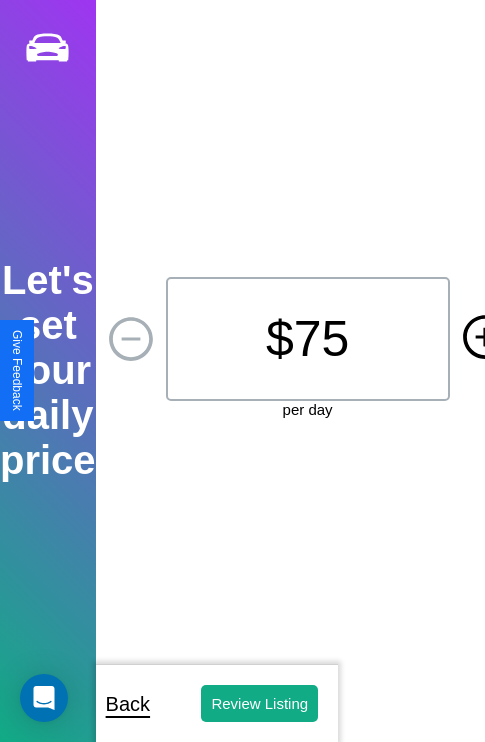 click 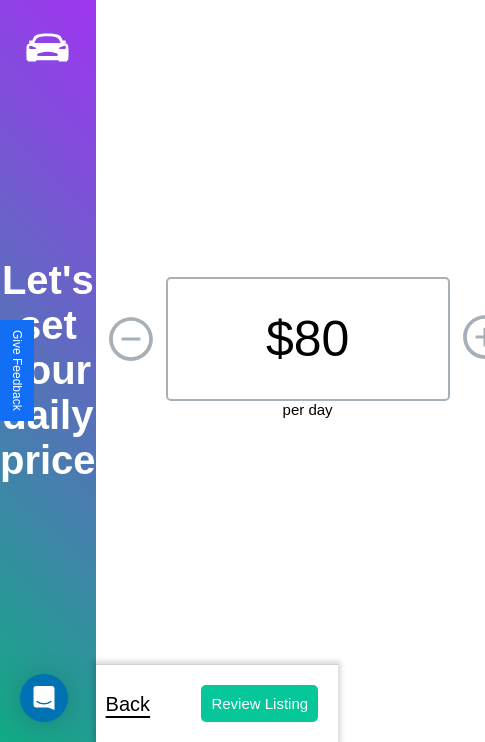 click on "Review Listing" at bounding box center (259, 703) 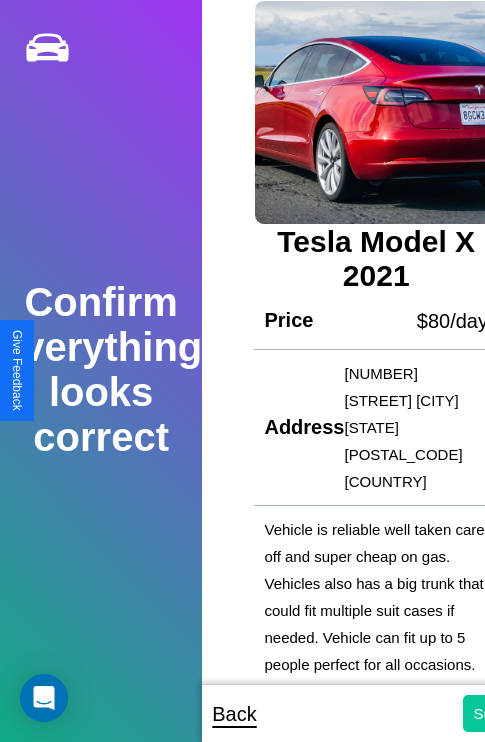 click on "Submit" at bounding box center (496, 713) 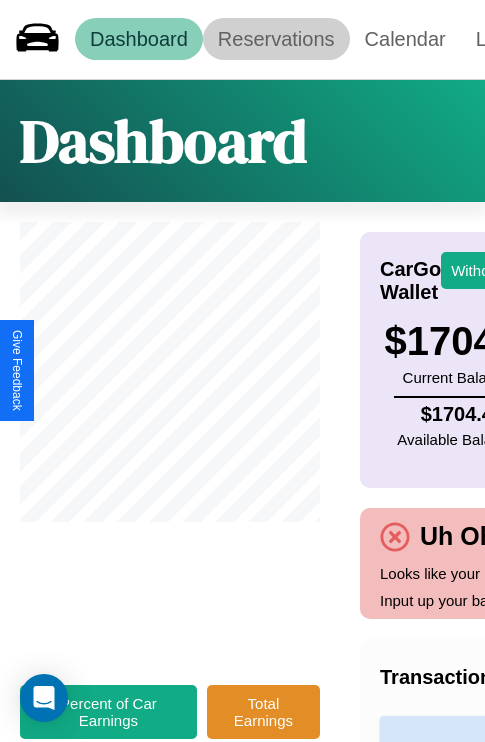click on "Reservations" at bounding box center [276, 39] 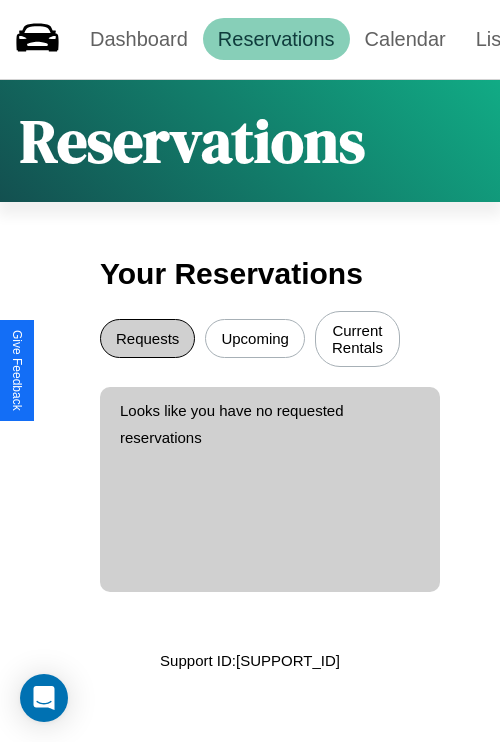 click on "Requests" at bounding box center [147, 338] 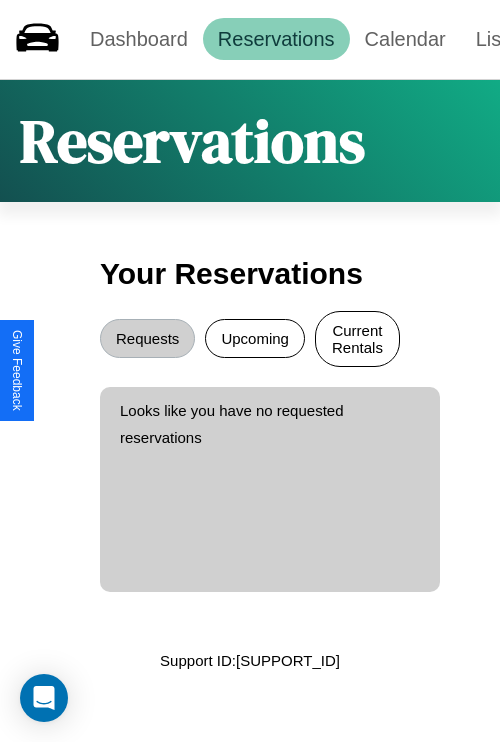 click on "Current Rentals" at bounding box center (357, 339) 